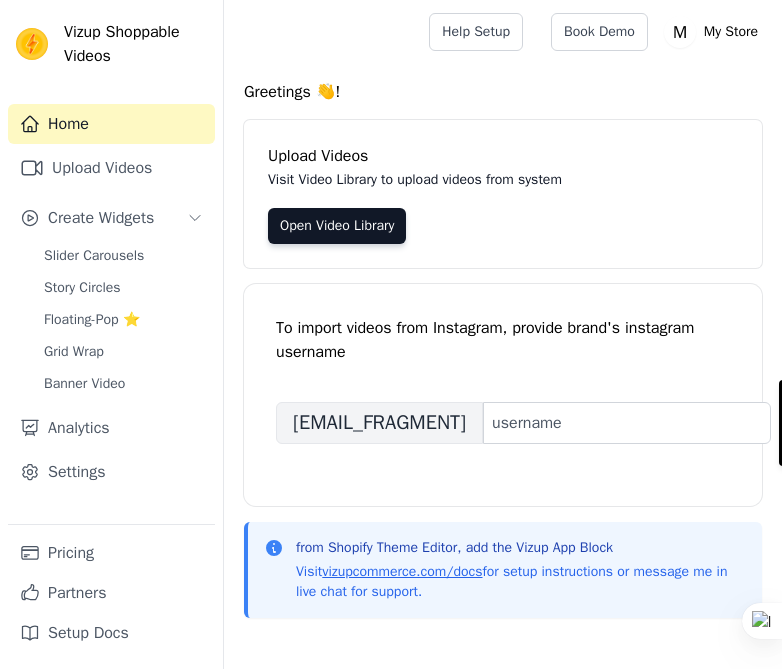 scroll, scrollTop: 0, scrollLeft: 0, axis: both 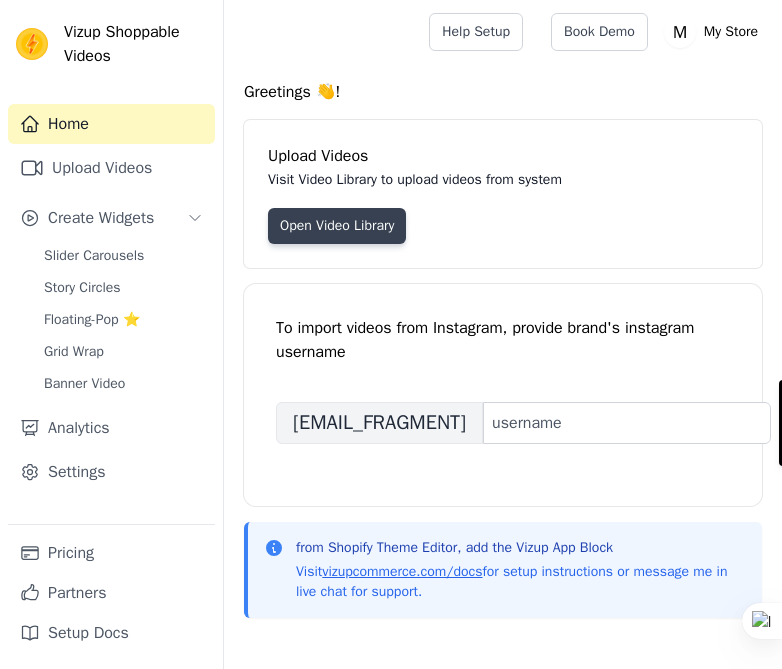 click on "Open Video Library" at bounding box center (337, 226) 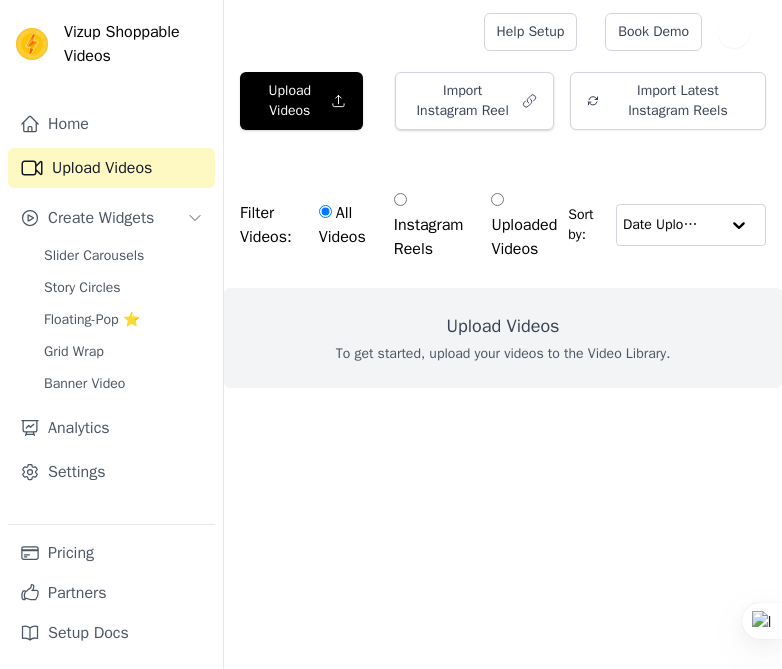 scroll, scrollTop: 0, scrollLeft: 0, axis: both 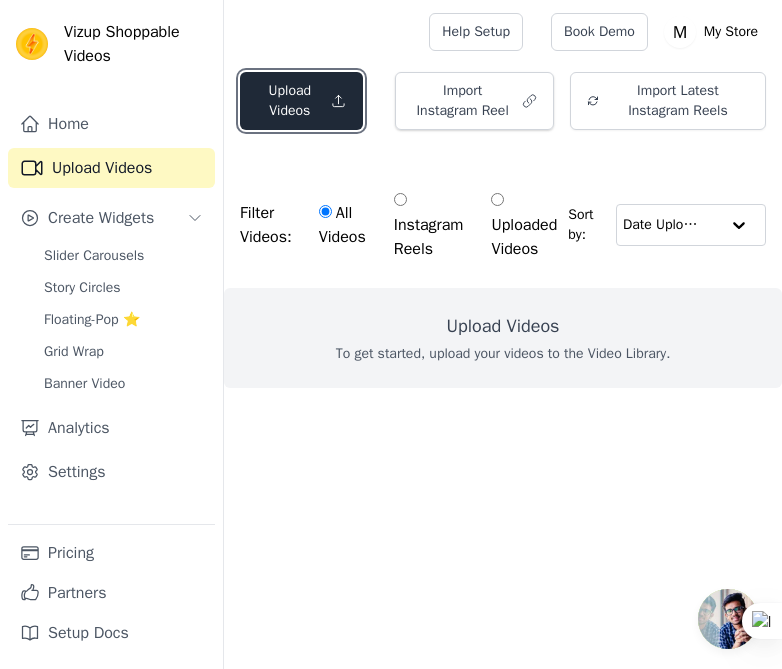 click on "Upload Videos" at bounding box center (301, 101) 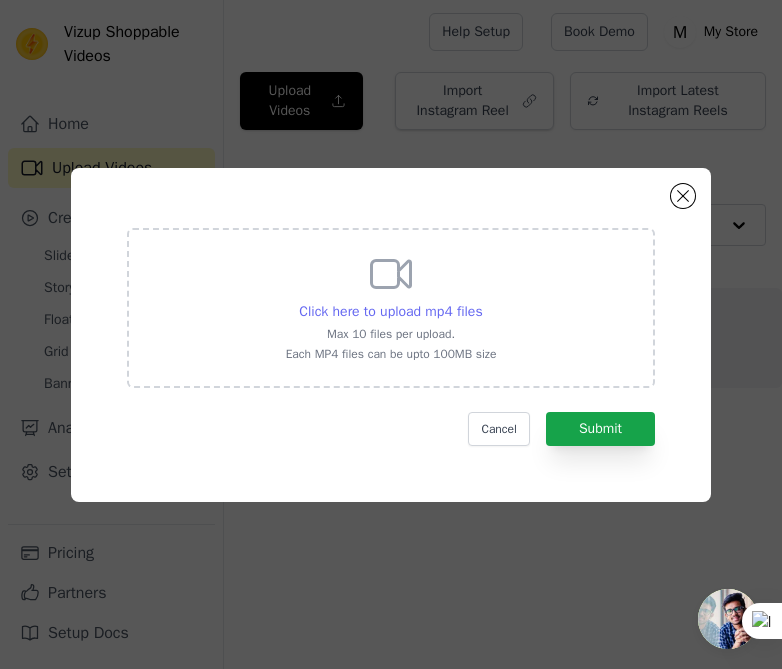 click on "Click here to upload mp4 files" at bounding box center [390, 311] 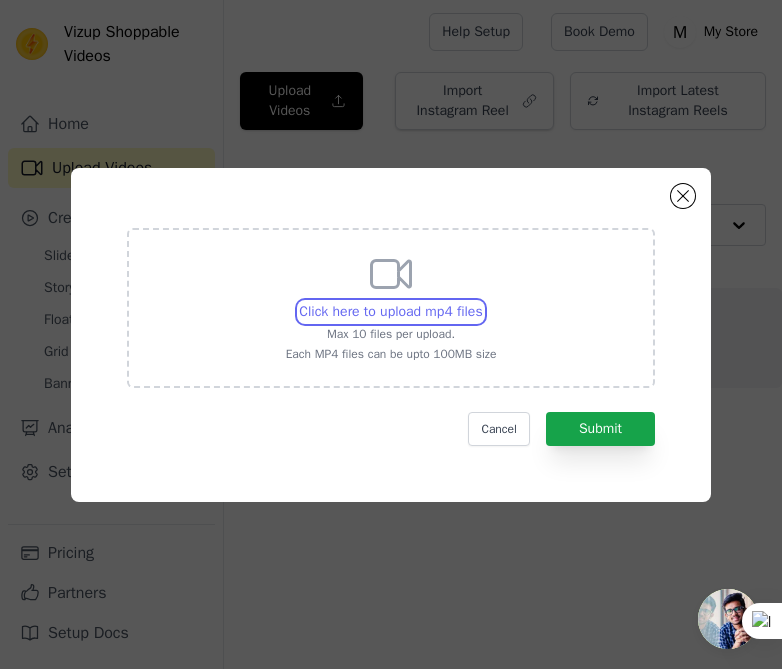 type on "C:\fakepath\[FILENAME].mp4" 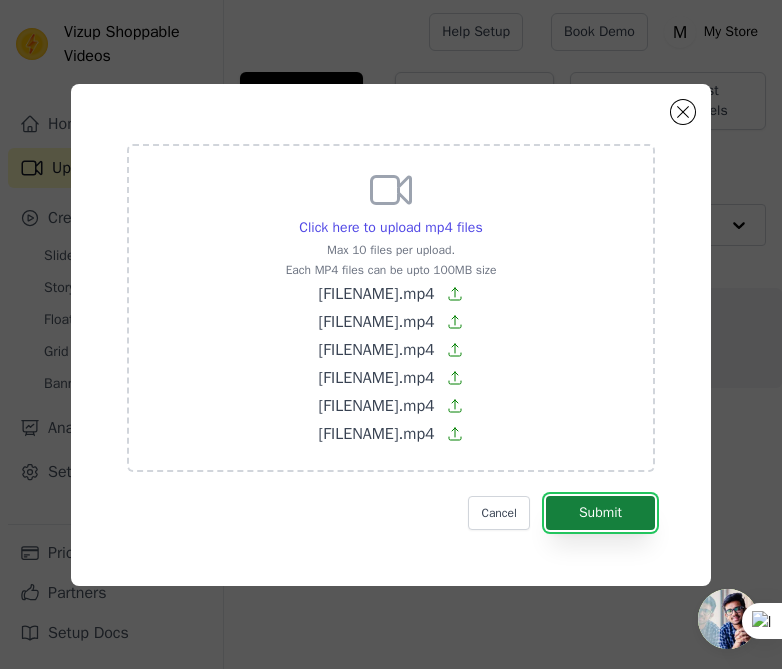 click on "Submit" at bounding box center [600, 513] 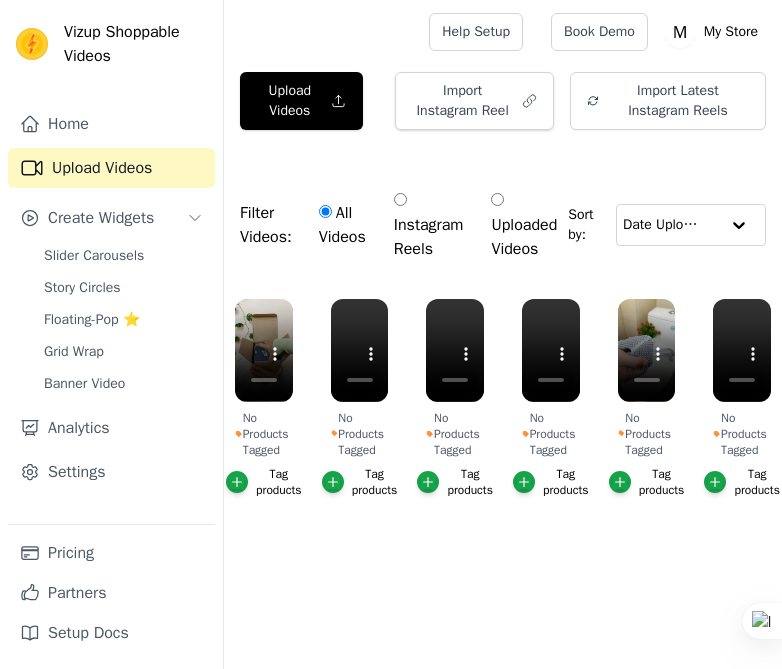 scroll, scrollTop: 0, scrollLeft: 0, axis: both 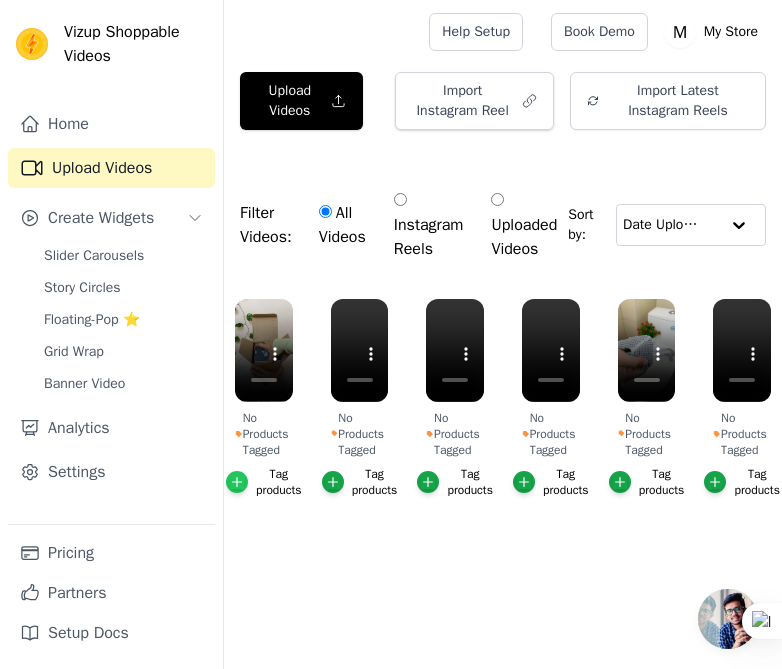 click at bounding box center [237, 482] 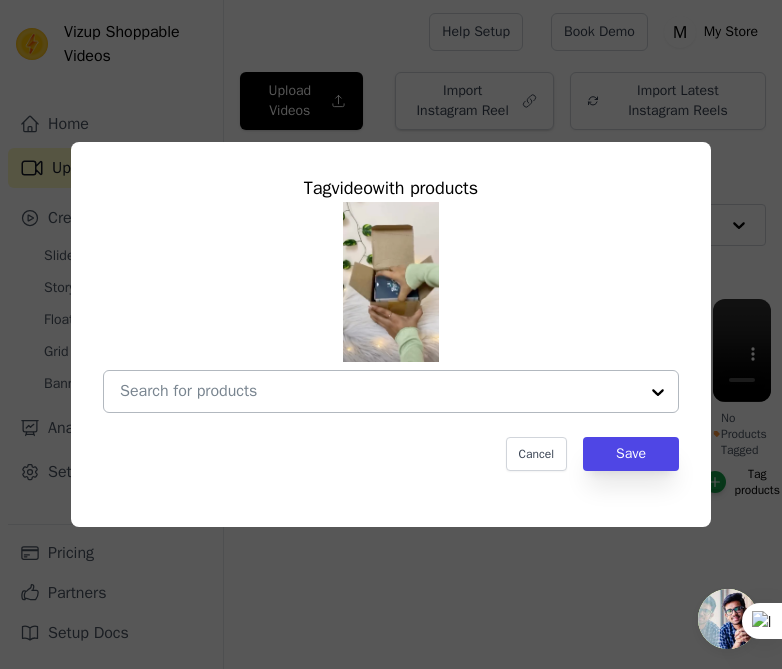 click at bounding box center [379, 391] 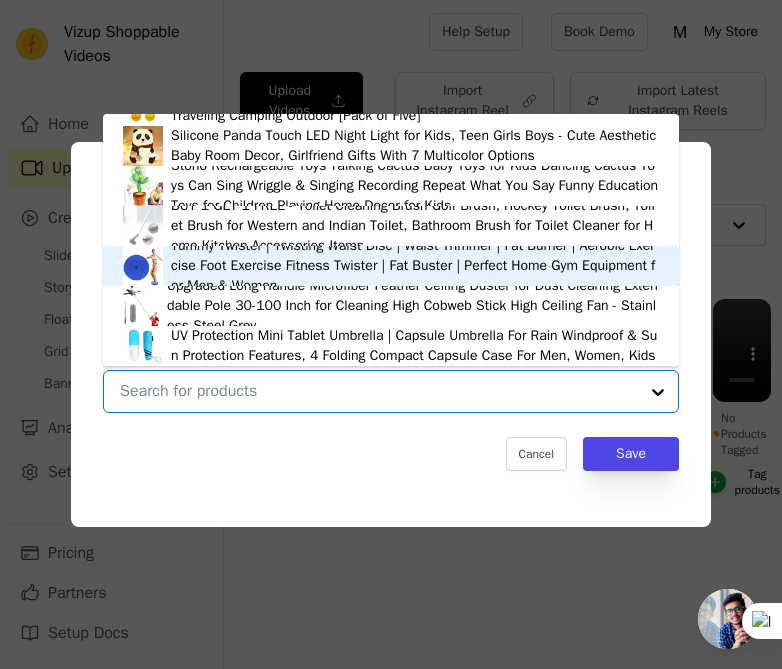 scroll, scrollTop: 1000, scrollLeft: 0, axis: vertical 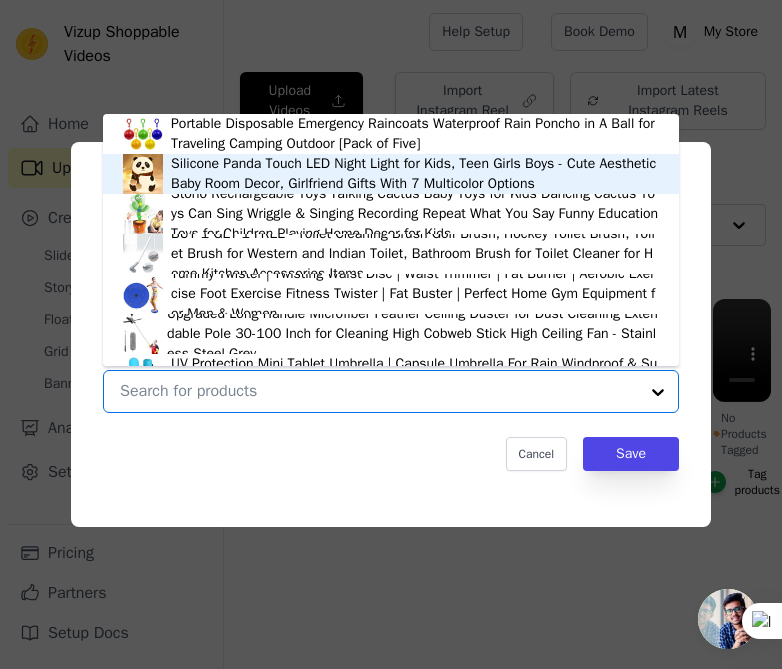 click at bounding box center [143, 174] 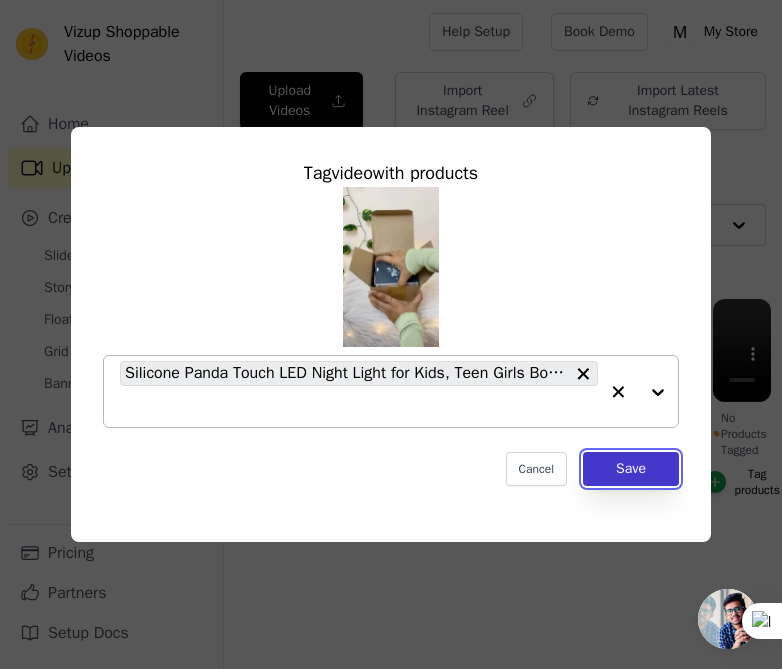 click on "Save" at bounding box center (631, 469) 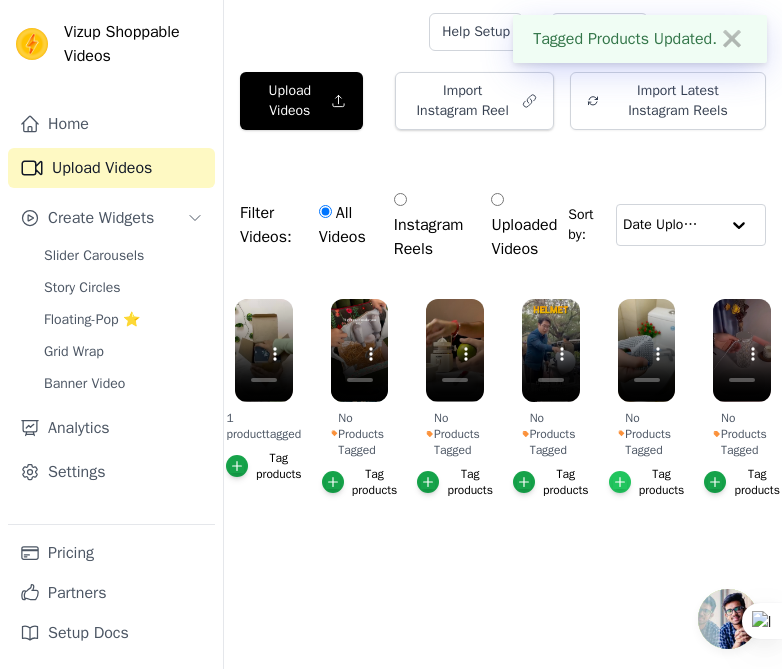 click 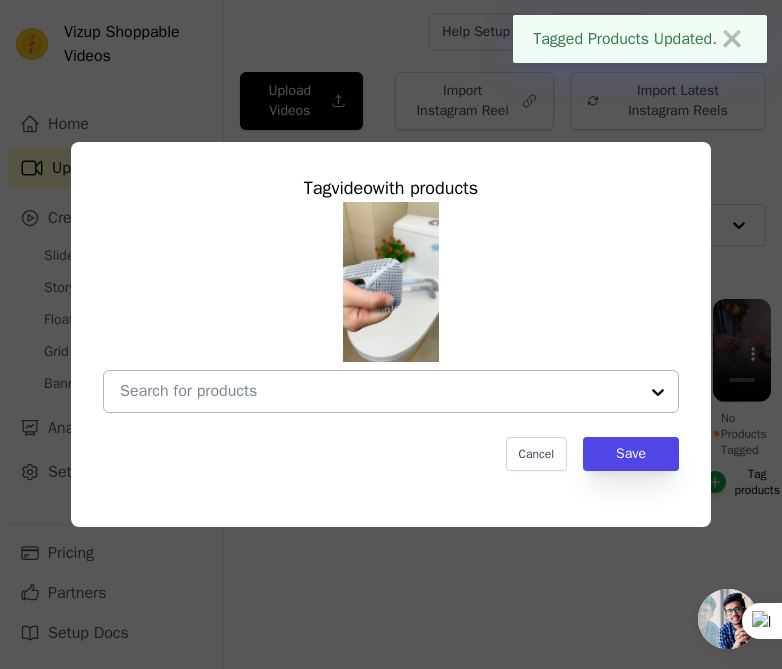 click at bounding box center (379, 391) 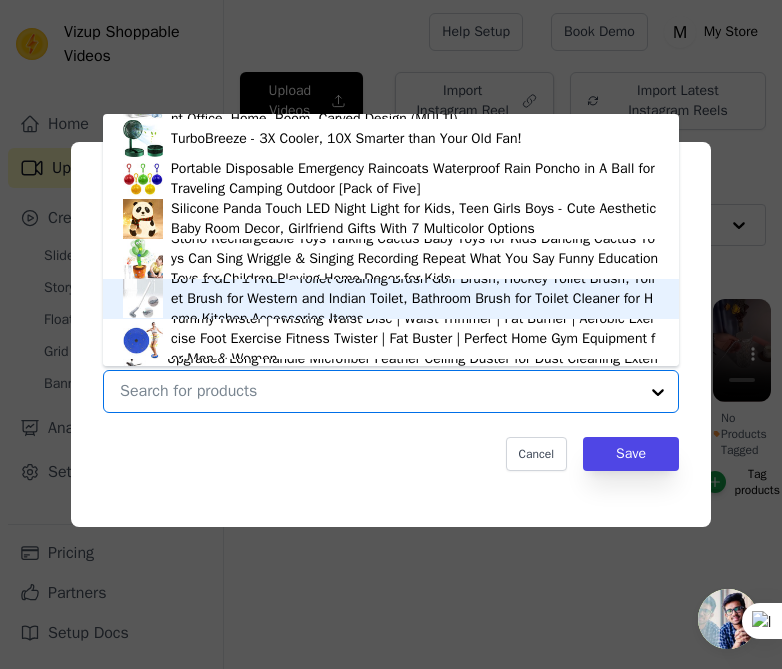 scroll, scrollTop: 1026, scrollLeft: 0, axis: vertical 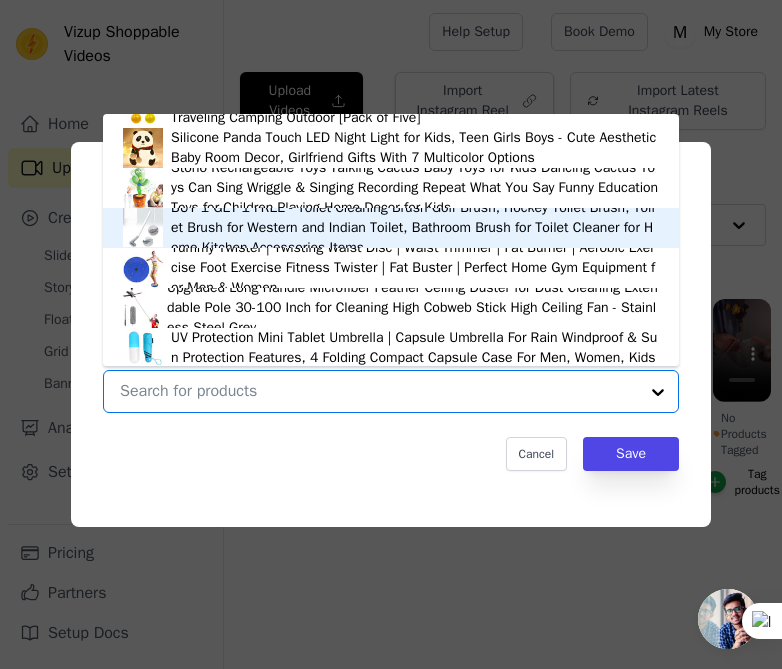 click at bounding box center (143, 228) 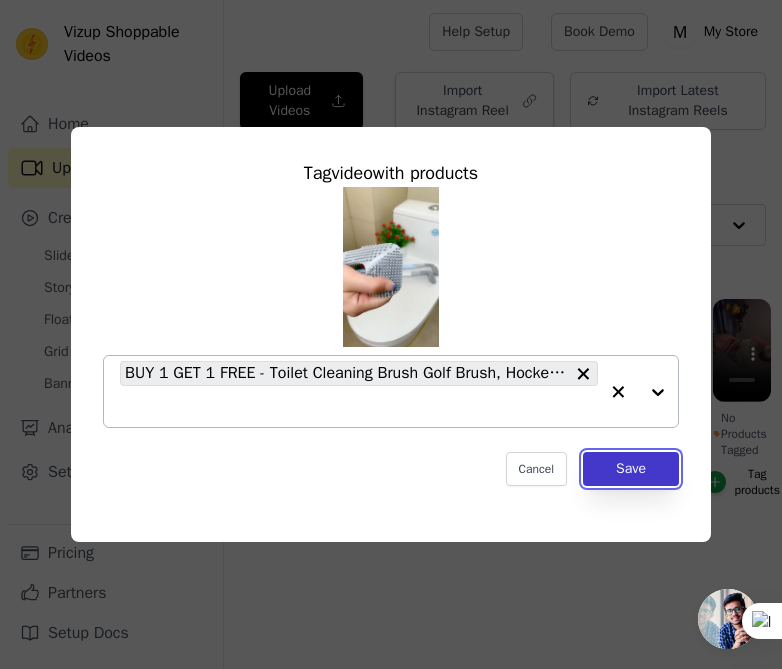 click on "Save" at bounding box center [631, 469] 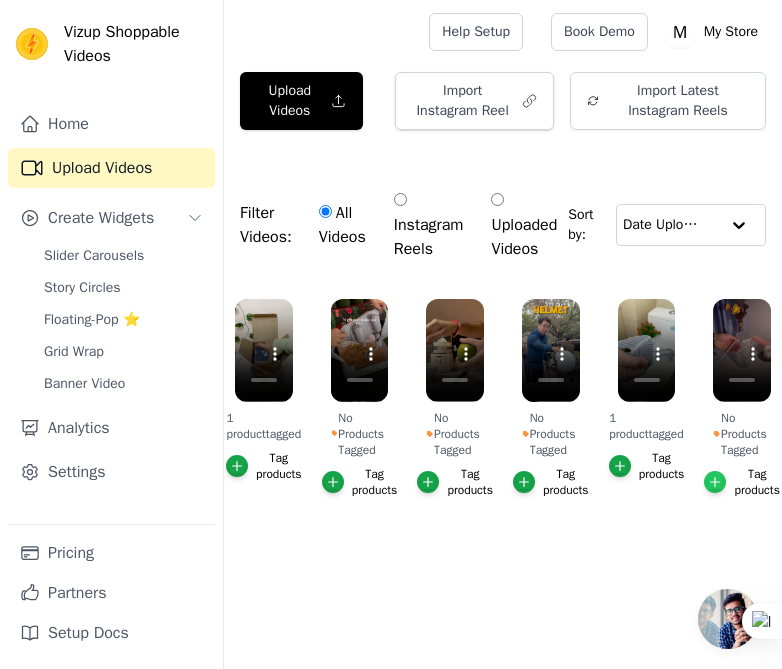 click 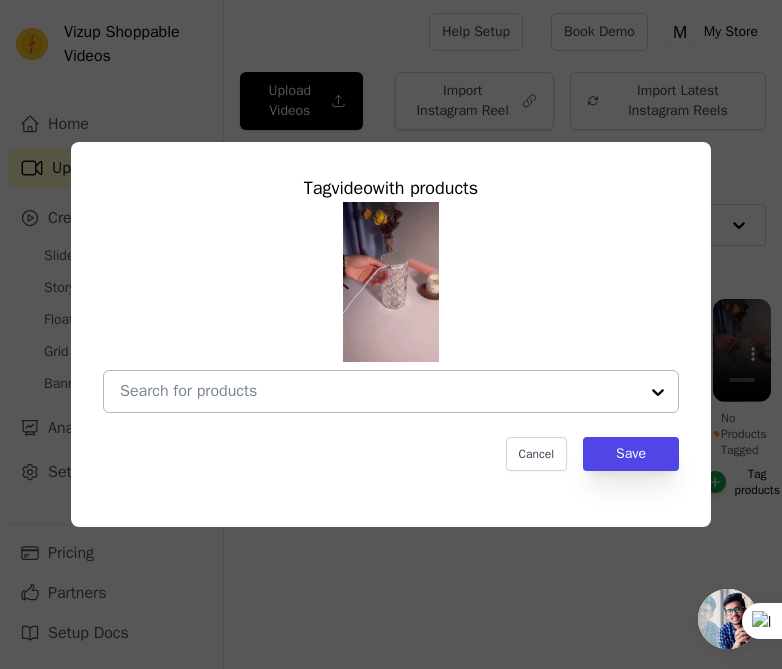 click at bounding box center [379, 391] 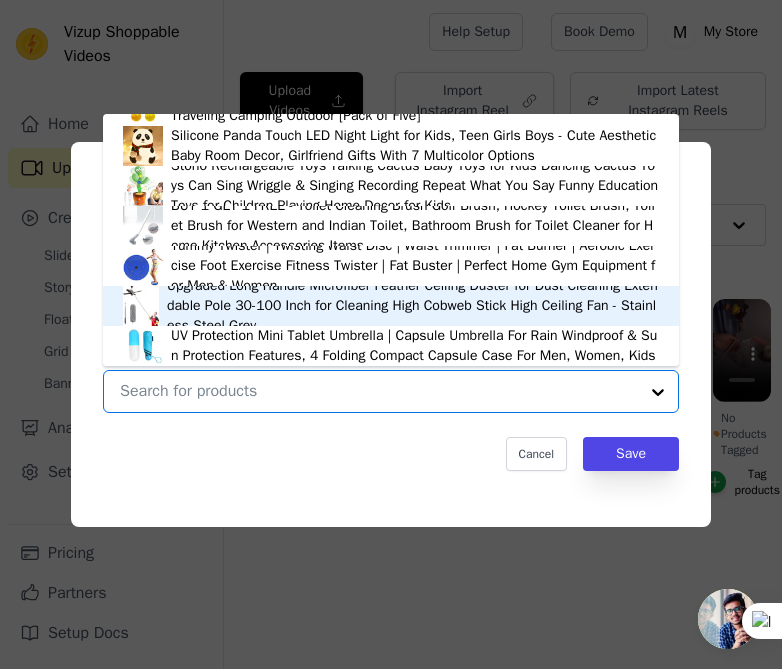scroll, scrollTop: 0, scrollLeft: 0, axis: both 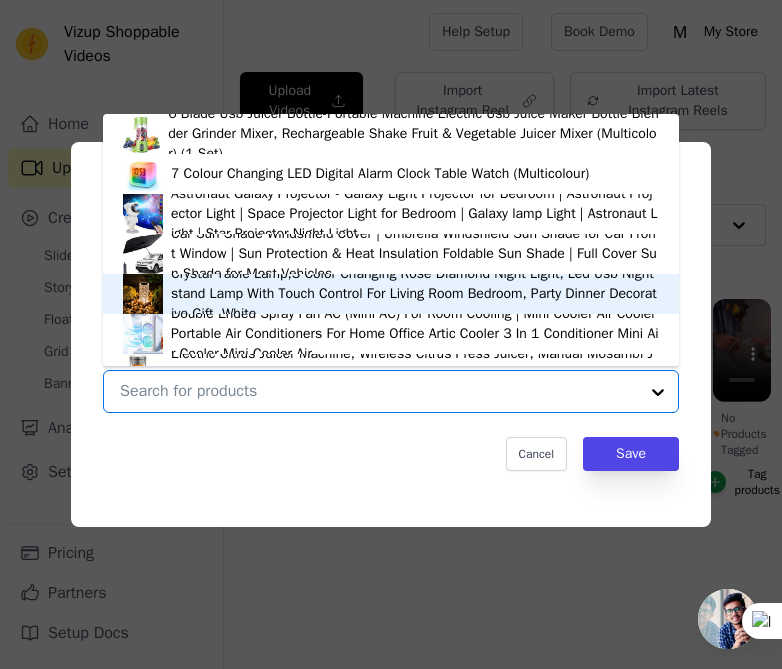 click at bounding box center (143, 294) 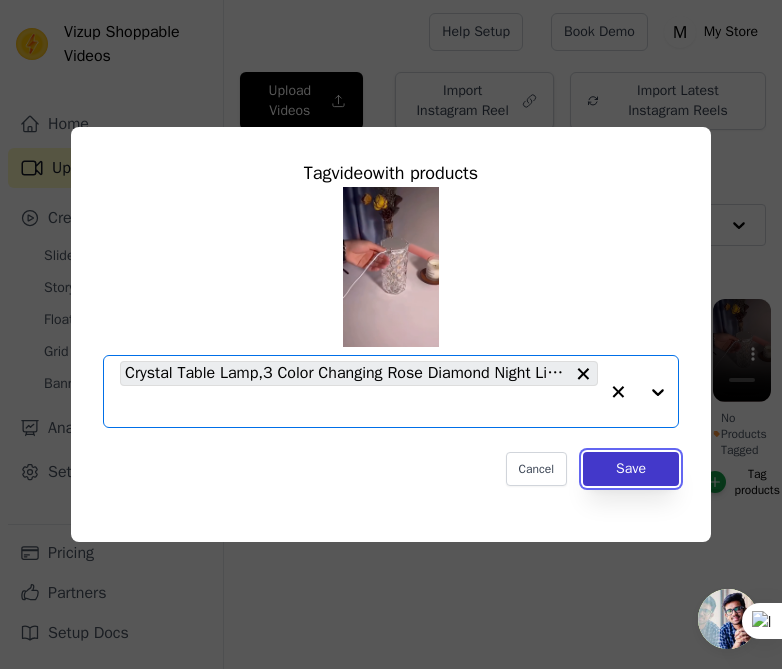 click on "Save" at bounding box center [631, 469] 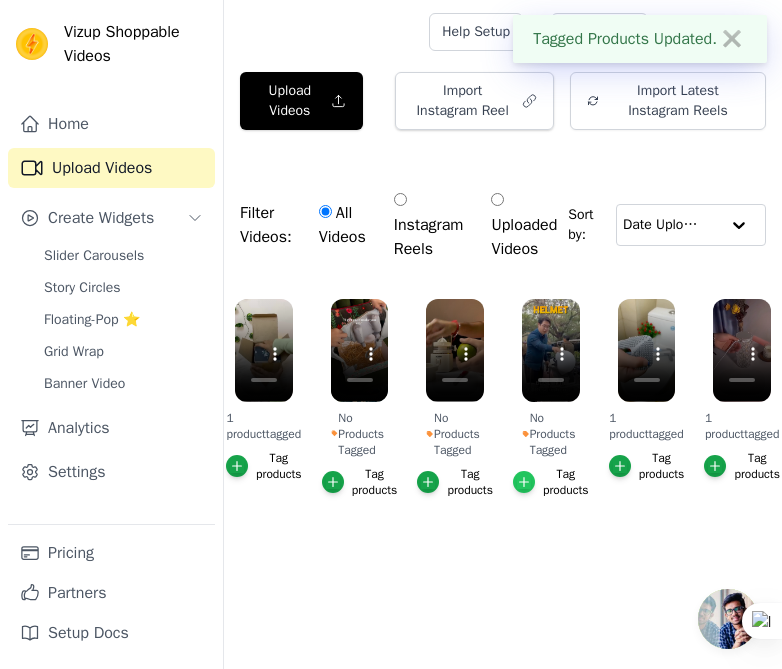 click 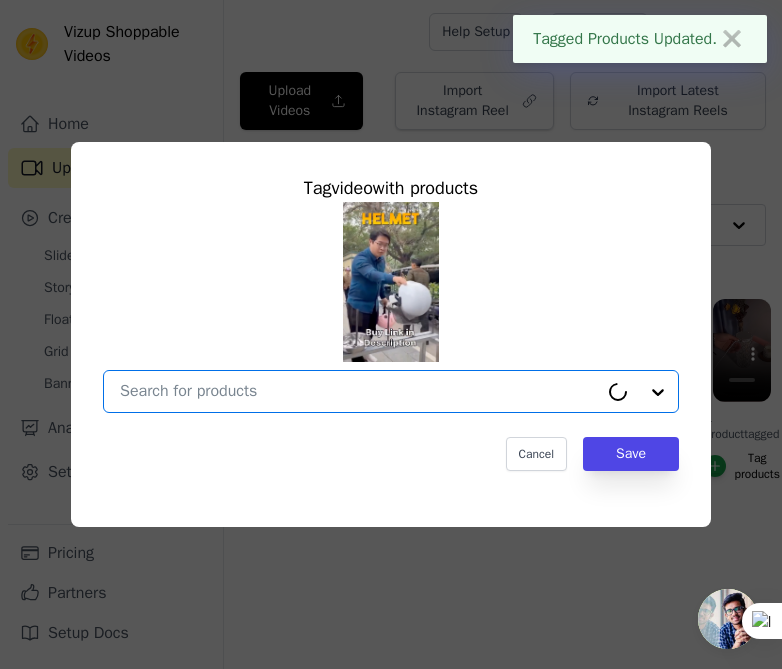 click on "No Products Tagged     Tag  video  with products       Option undefined, selected.   Select is focused, type to refine list, press down to open the menu.                   Cancel   Save     Tag products" at bounding box center (359, 391) 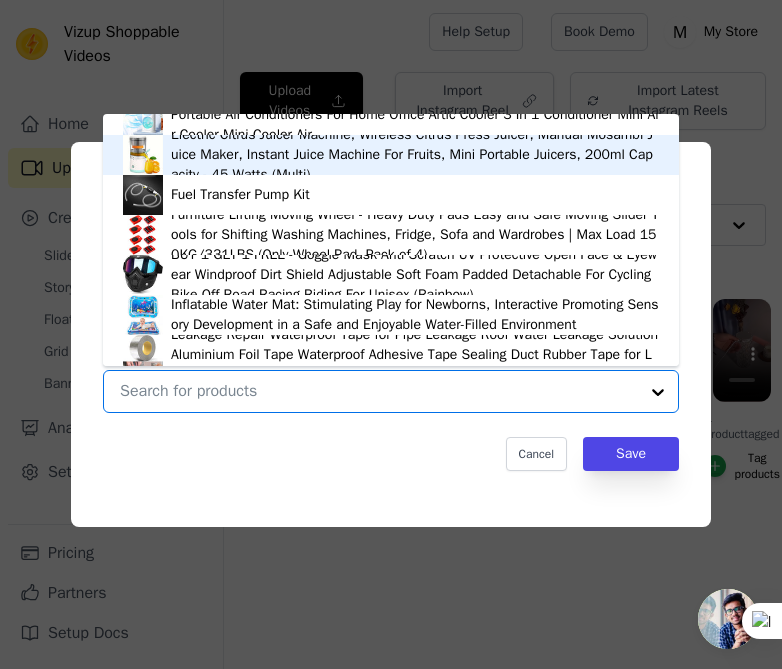 scroll, scrollTop: 220, scrollLeft: 0, axis: vertical 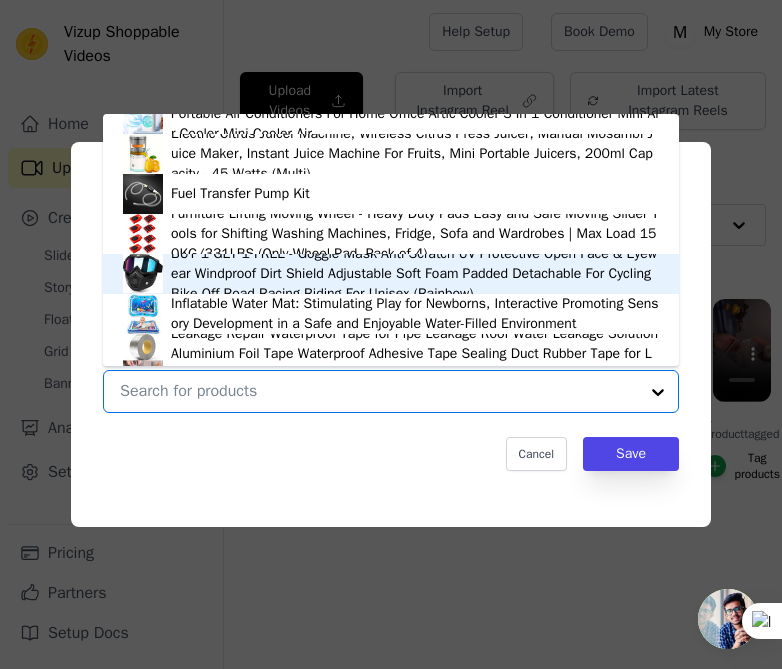 click at bounding box center (143, 274) 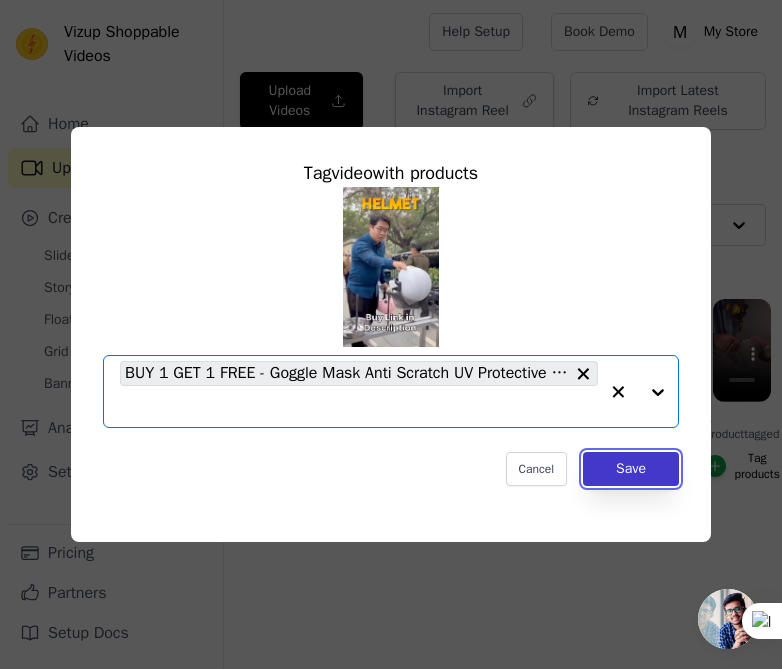 click on "Save" at bounding box center [631, 469] 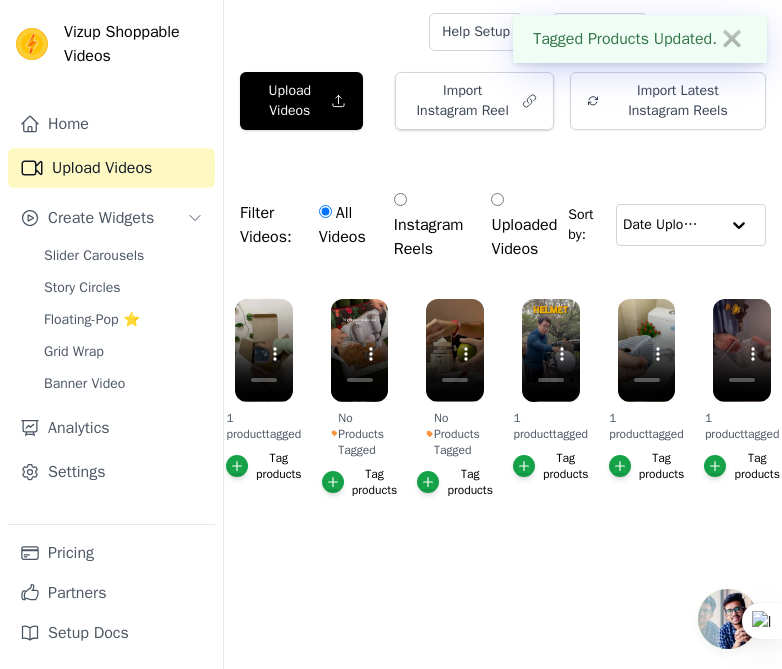 click on "Tag products" at bounding box center (360, 482) 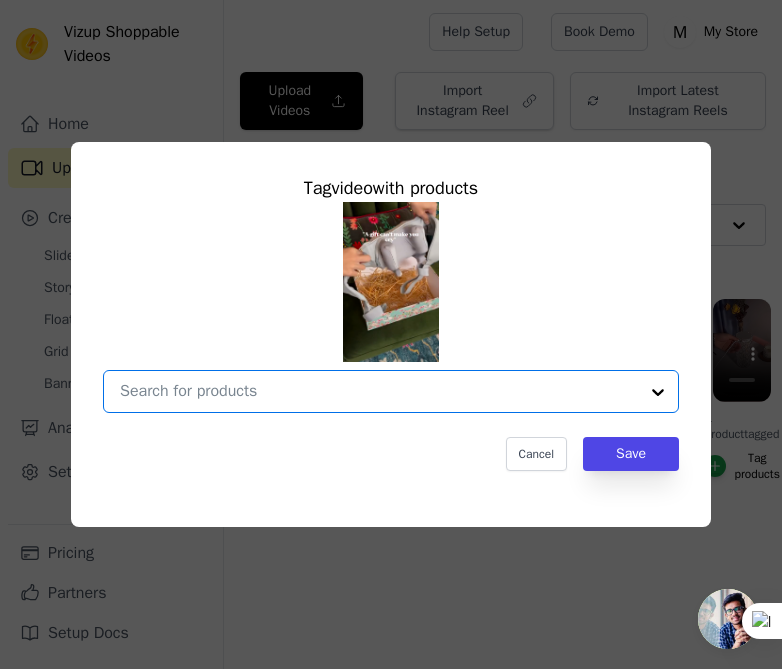 click on "No Products Tagged     Tag  video  with products       Option undefined, selected.   Select is focused, type to refine list, press down to open the menu.                   Cancel   Save     Tag products" at bounding box center [379, 391] 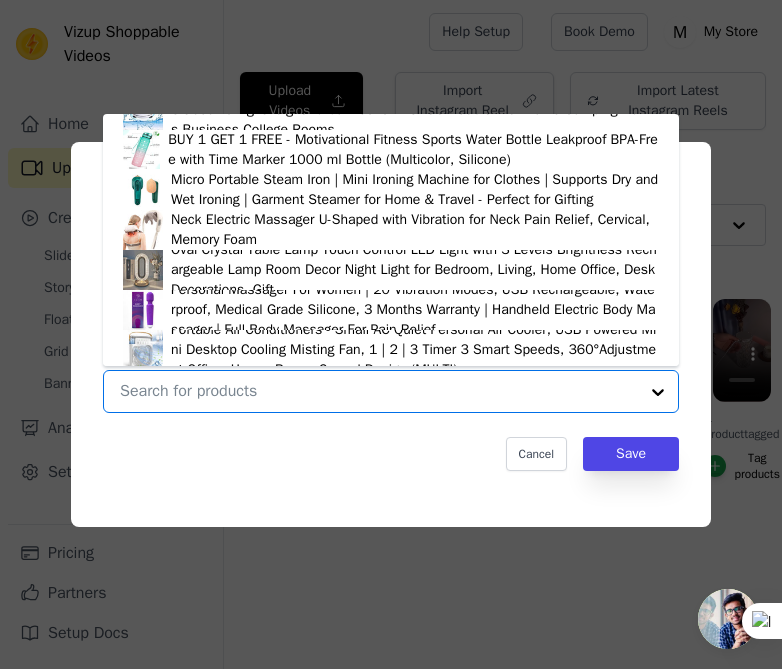 scroll, scrollTop: 702, scrollLeft: 0, axis: vertical 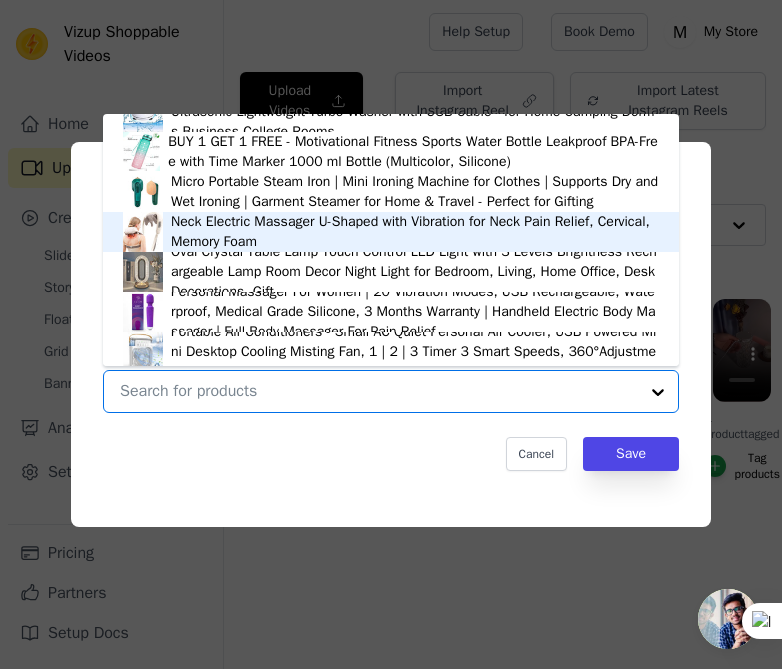click on "Neck Electric Massager U-Shaped with Vibration for Neck Pain Relief, Cervical, Memory Foam" at bounding box center (391, 232) 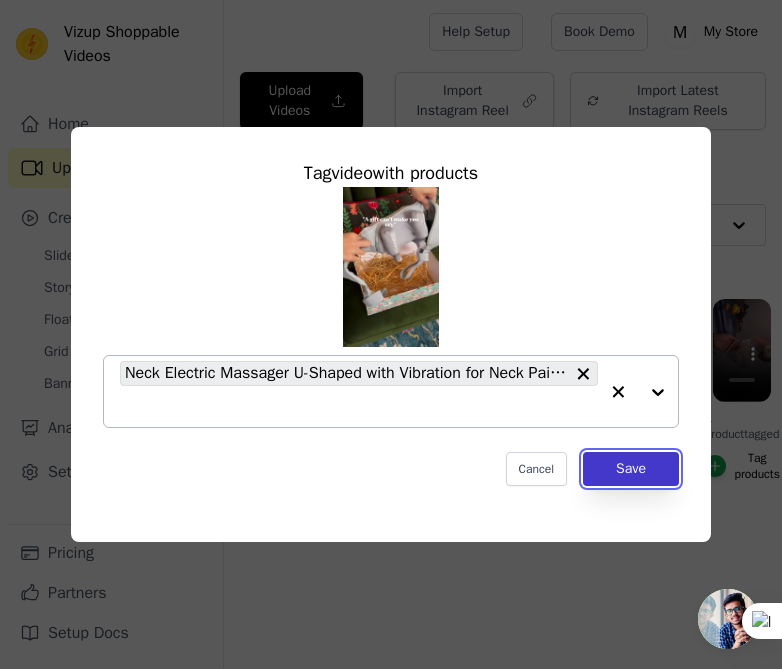 click on "Save" at bounding box center [631, 469] 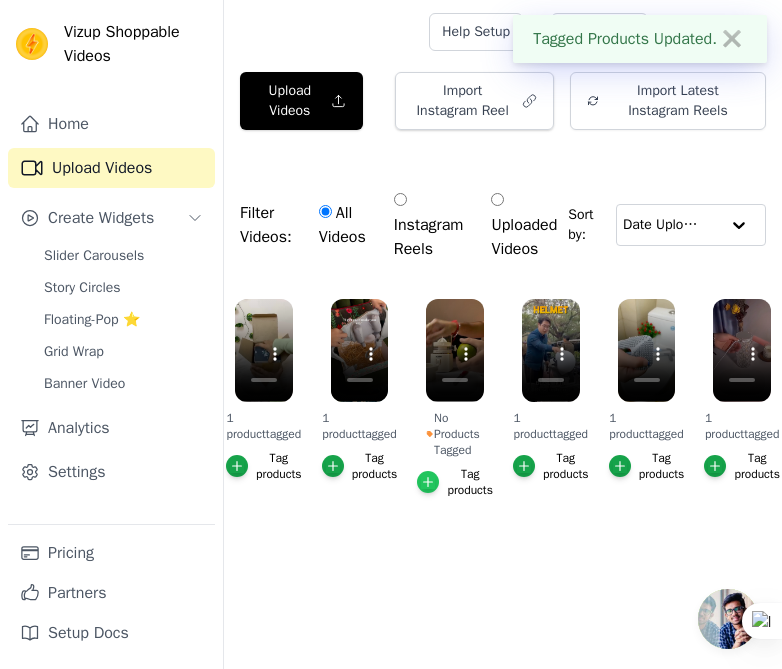 click 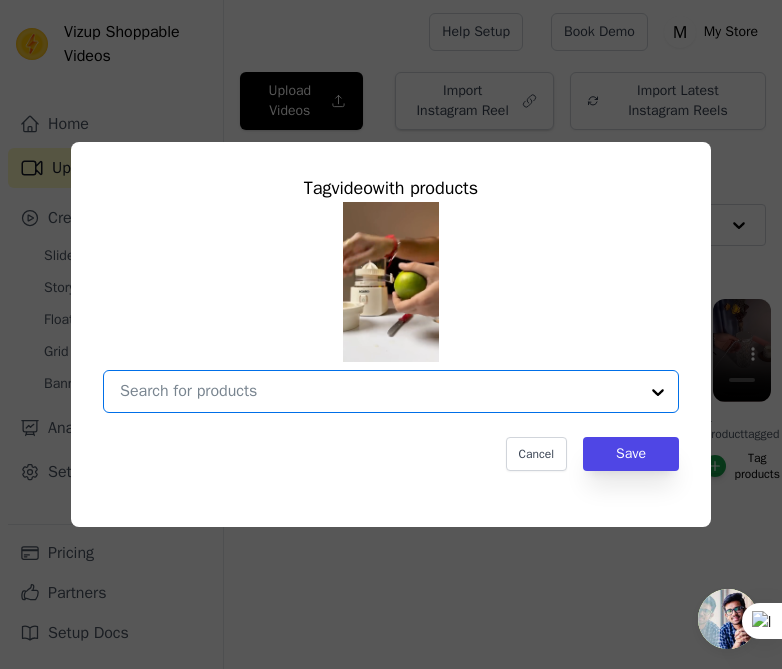 click on "No Products Tagged     Tag  video  with products       Option undefined, selected.   Select is focused, type to refine list, press down to open the menu.                   Cancel   Save     Tag products" at bounding box center (379, 391) 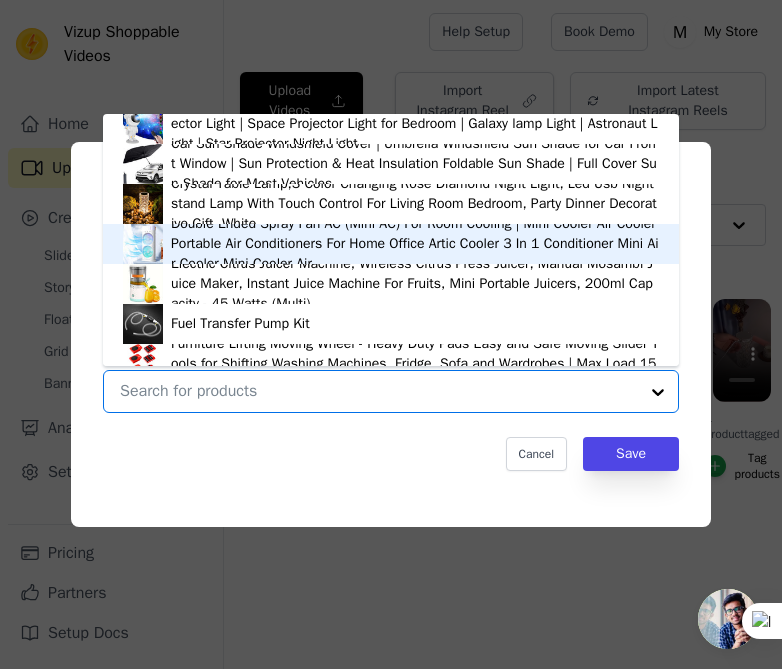 scroll, scrollTop: 93, scrollLeft: 0, axis: vertical 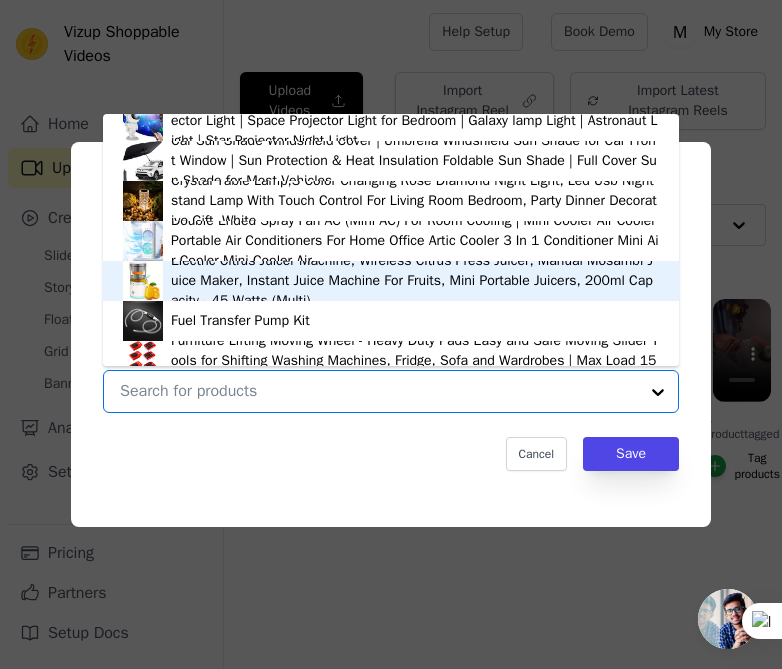 click at bounding box center (143, 281) 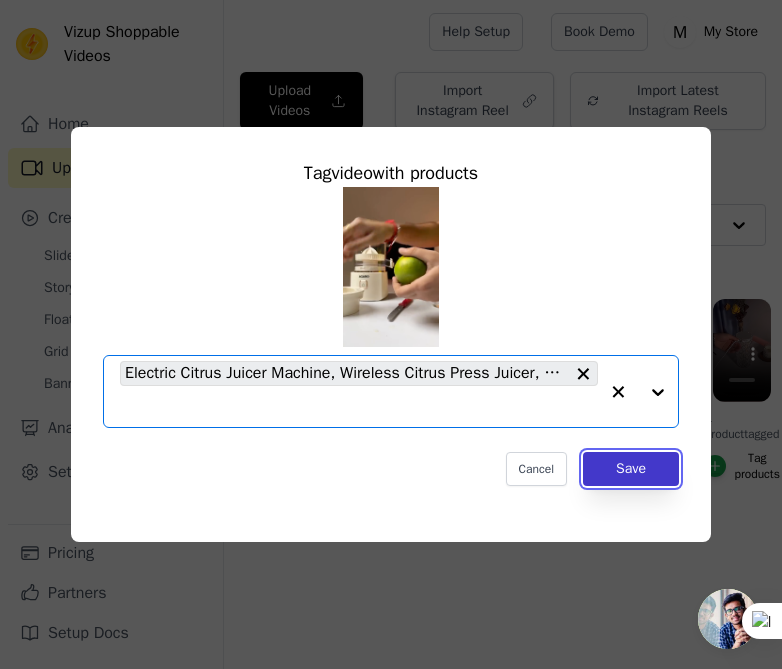 click on "Save" at bounding box center [631, 469] 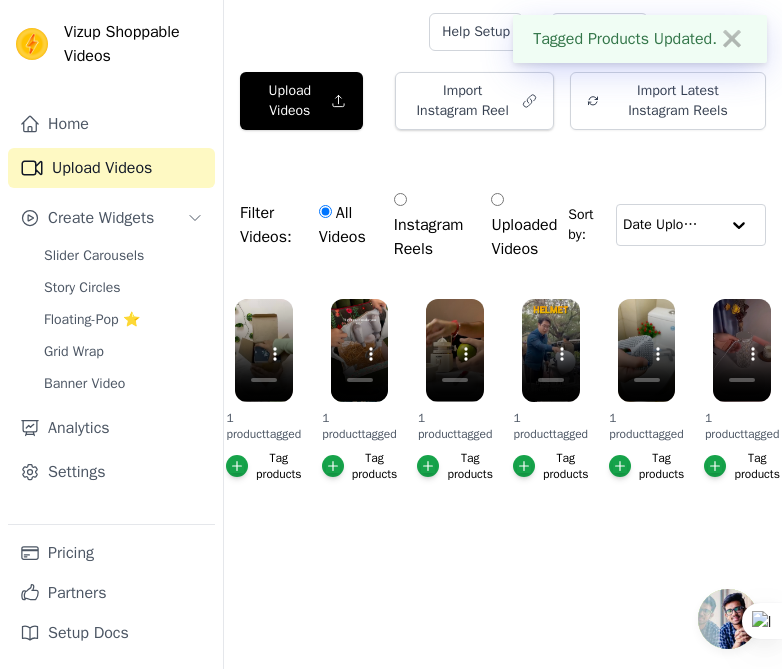 click on "Filter Videos:
All Videos
Instagram Reels
Uploaded Videos   Sort by:
Date Uploaded" at bounding box center (503, 225) 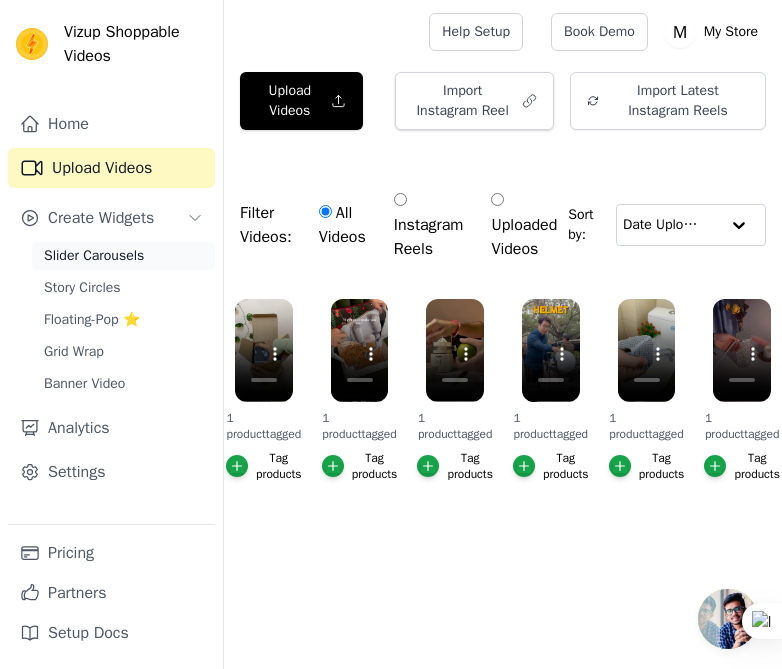 click on "Slider Carousels" at bounding box center [94, 256] 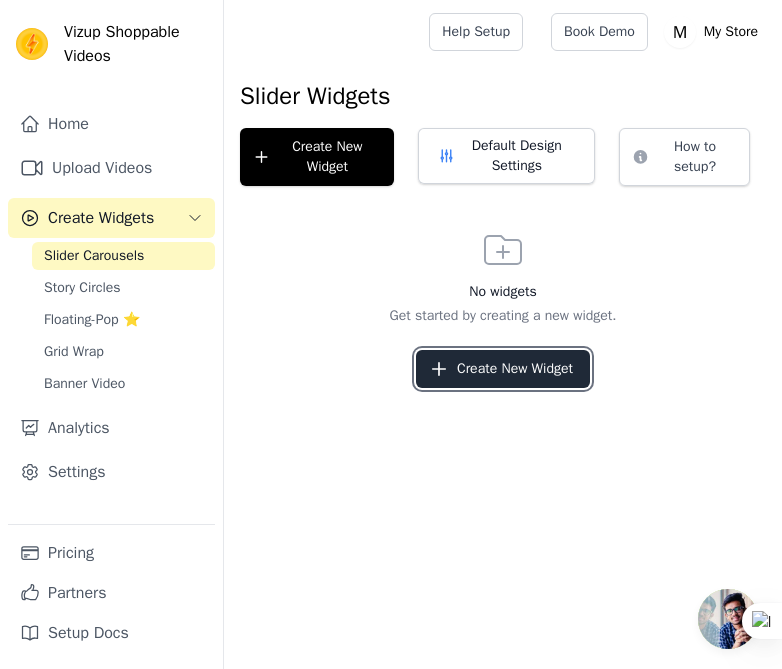 click on "Create New Widget" at bounding box center (503, 369) 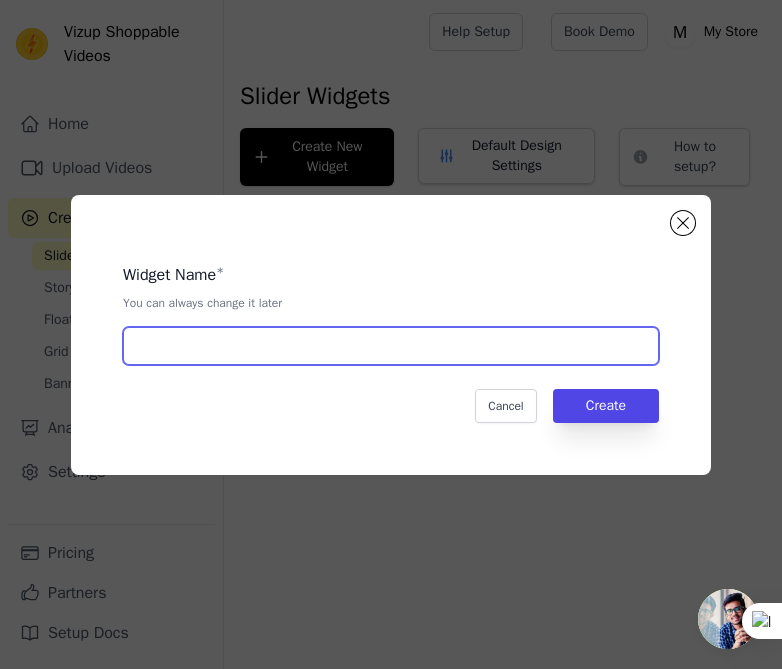 click at bounding box center (391, 346) 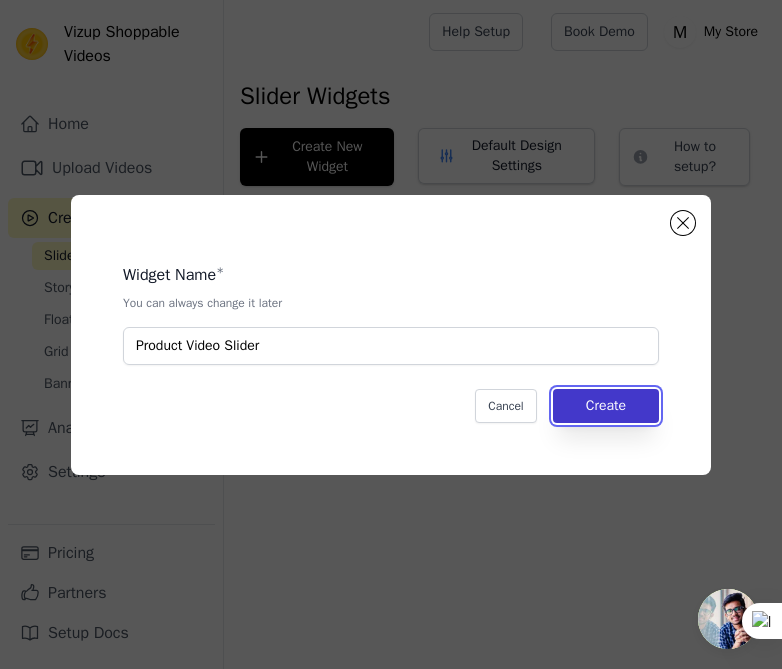click on "Create" at bounding box center [606, 406] 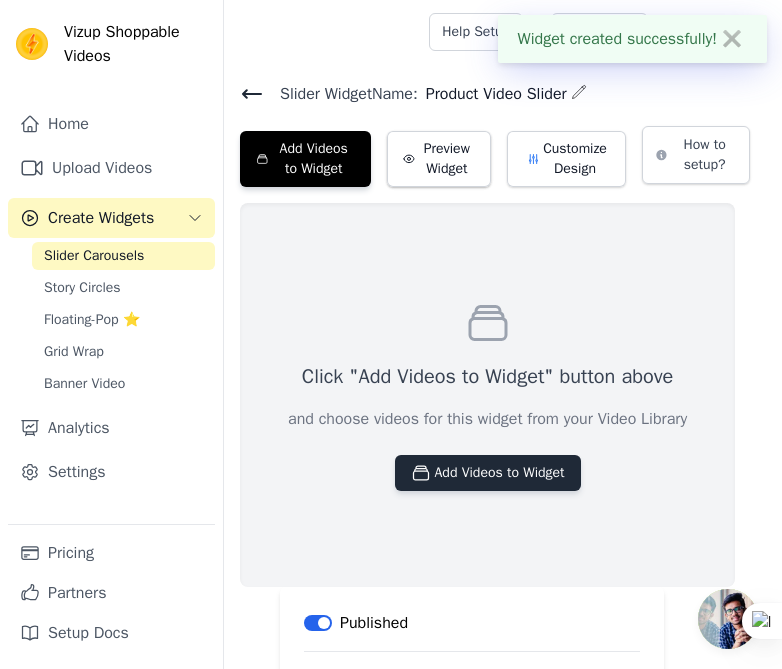 click on "Add Videos to Widget" at bounding box center (488, 473) 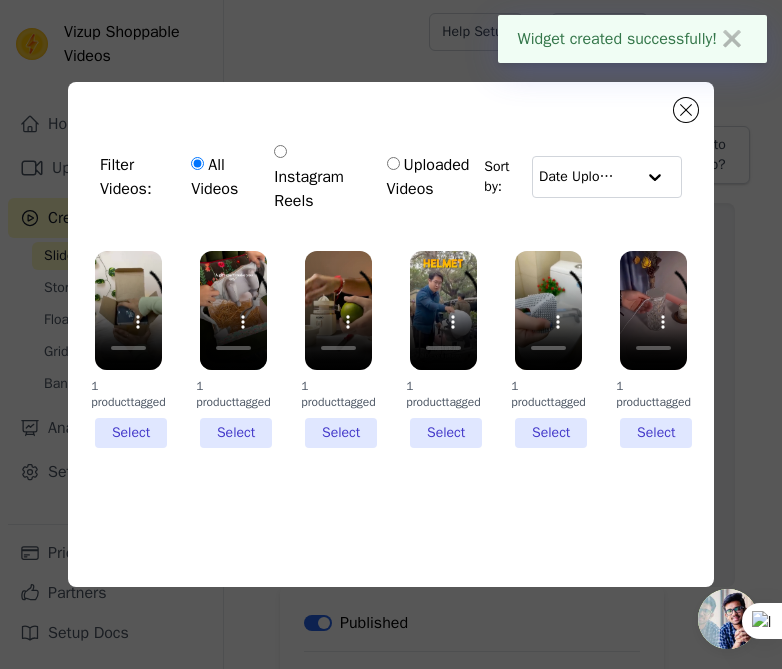 click on "1   product  tagged     Select" at bounding box center (128, 349) 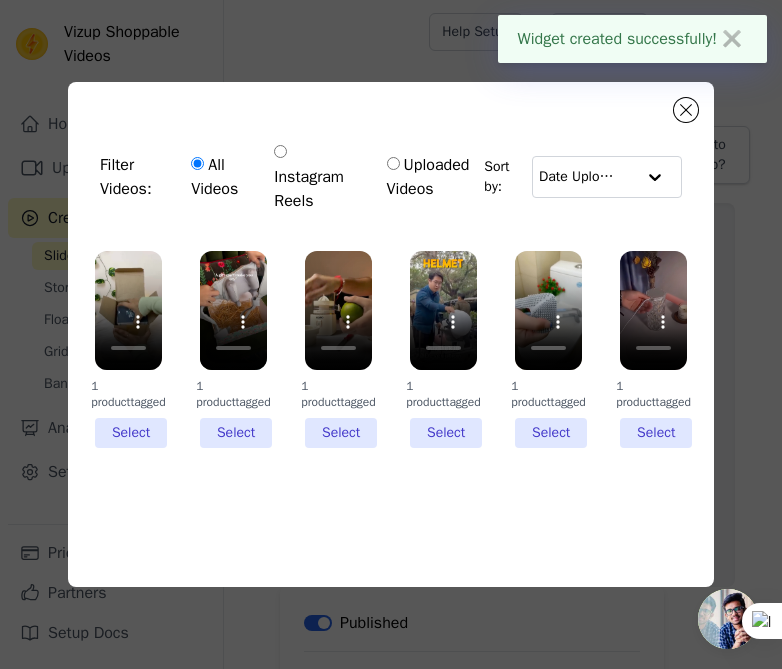 click on "1   product  tagged     Select" at bounding box center [0, 0] 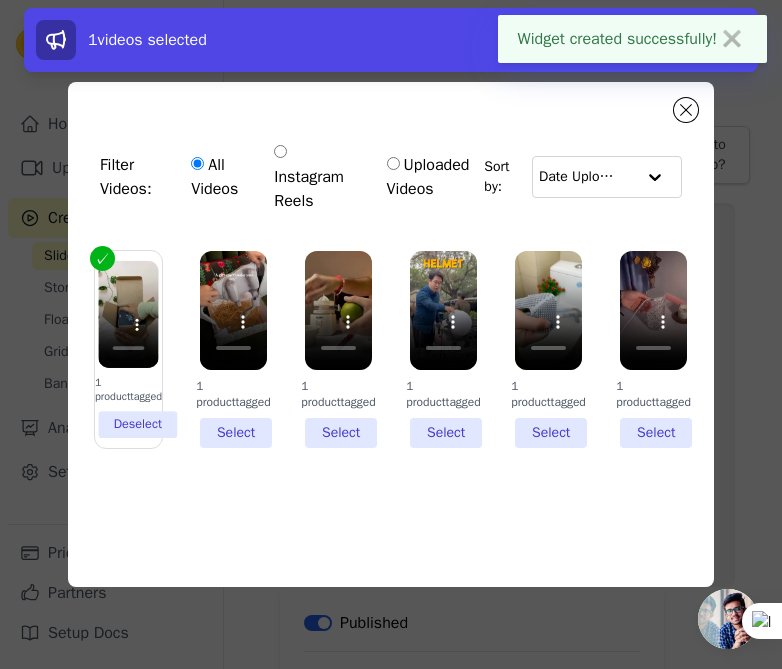 click on "1   product  tagged     Select" at bounding box center (233, 349) 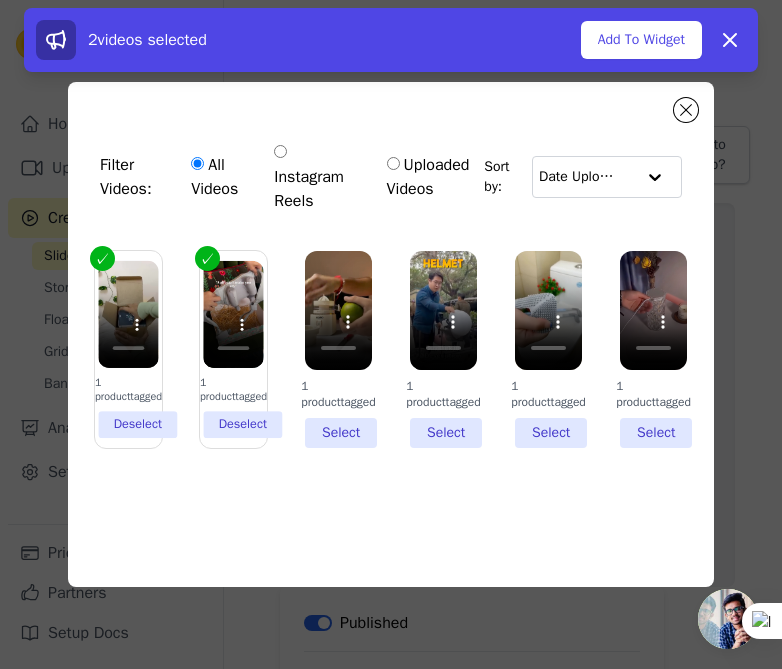 click on "1   product  tagged     Select" at bounding box center [338, 349] 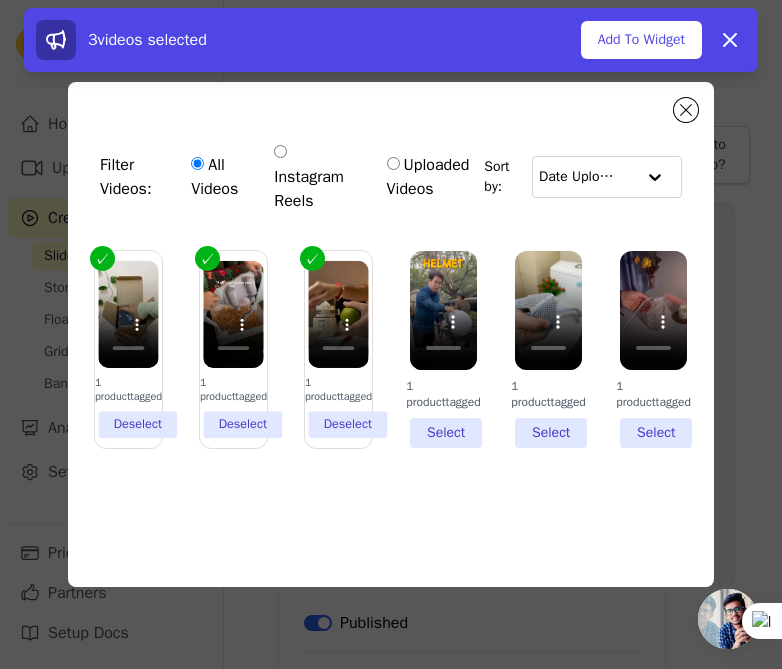 click on "1   product  tagged     Select" at bounding box center [443, 349] 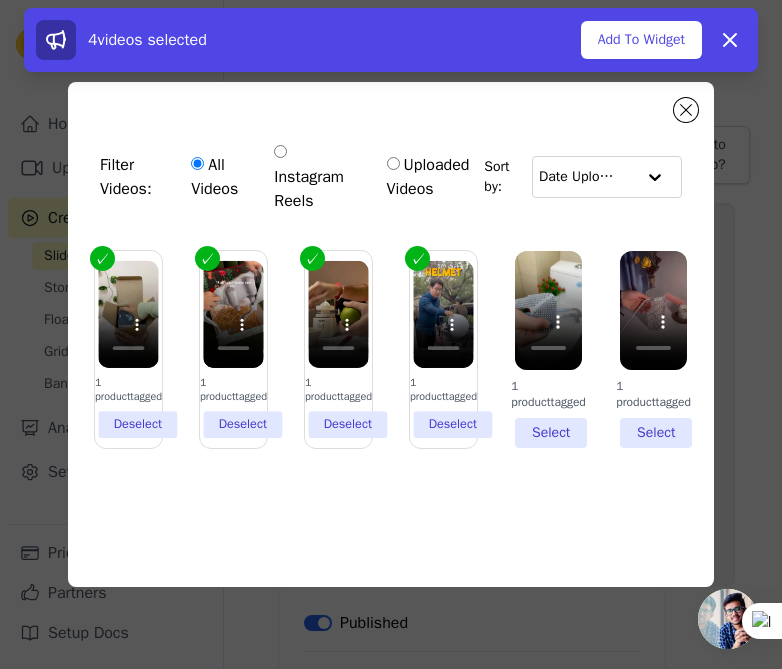 click on "1   product  tagged     Select" at bounding box center (548, 349) 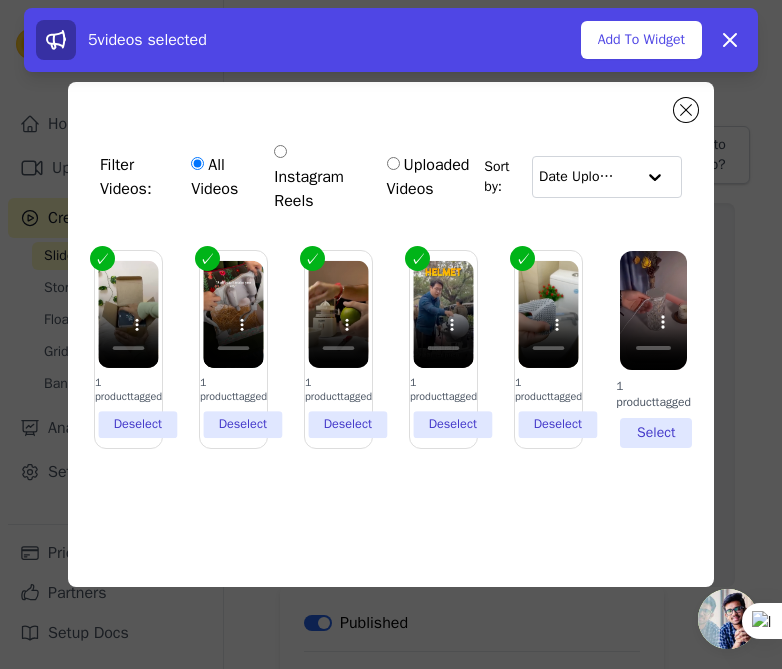 click on "1   product  tagged     Select" at bounding box center [653, 349] 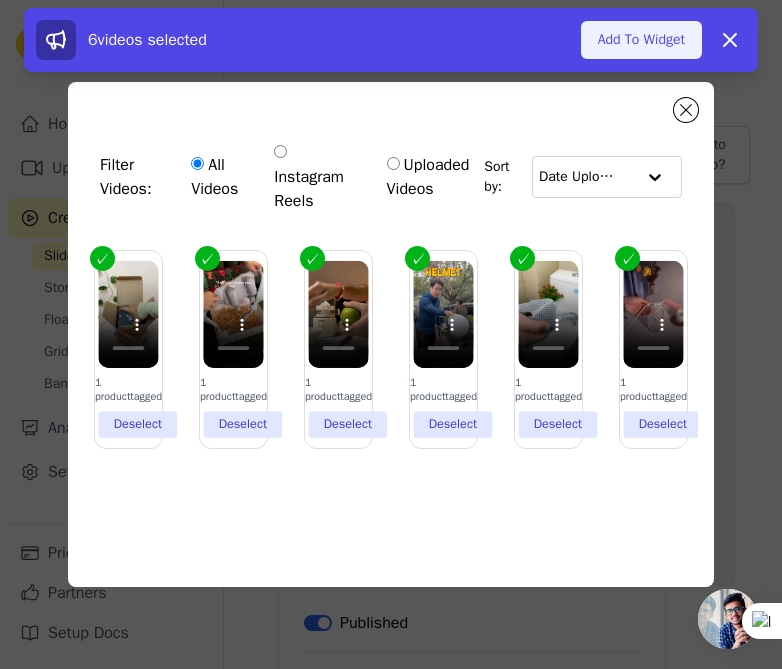 click on "Add To Widget" at bounding box center [641, 40] 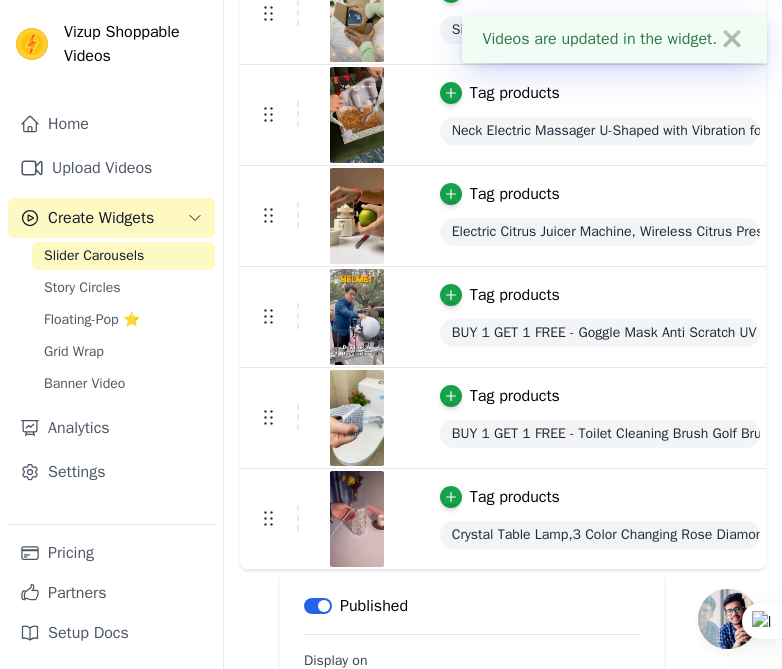 scroll, scrollTop: 549, scrollLeft: 0, axis: vertical 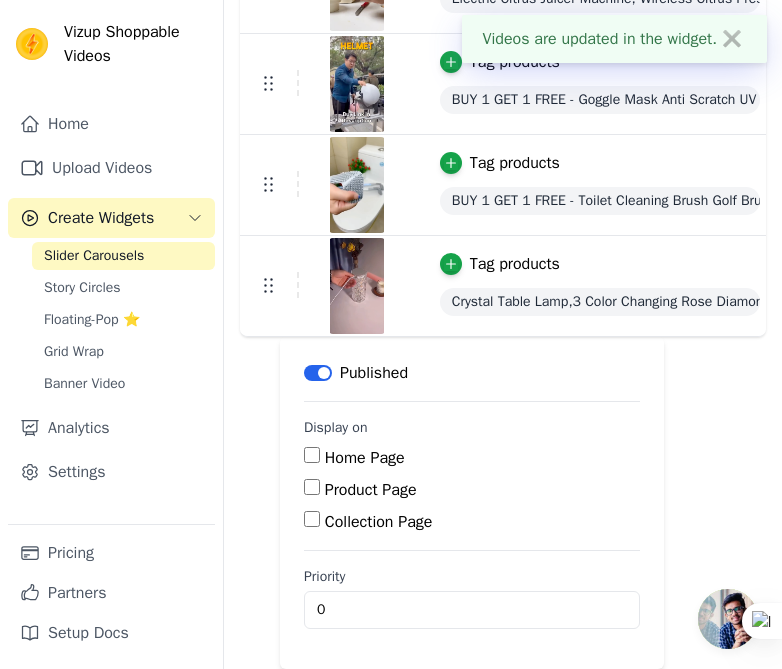 click on "Home Page" at bounding box center (365, 458) 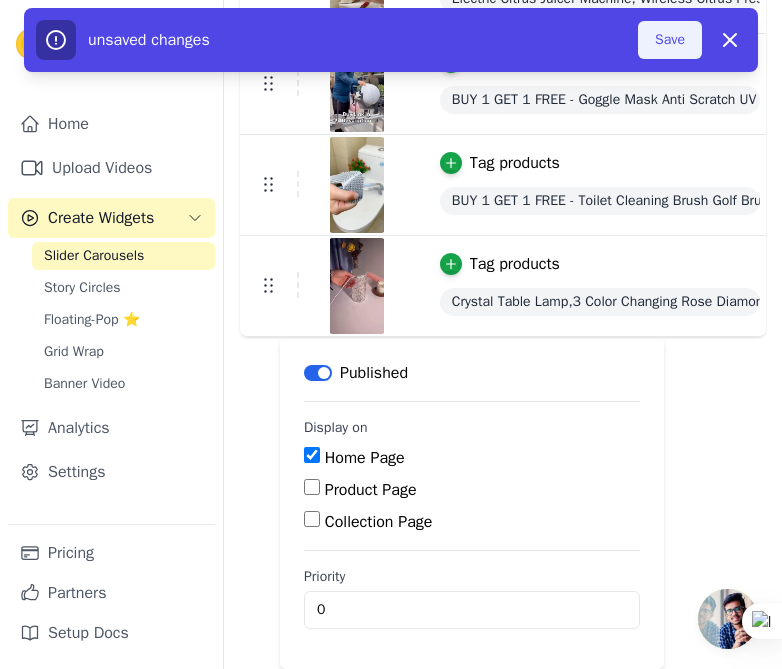 click on "Save" at bounding box center [670, 40] 